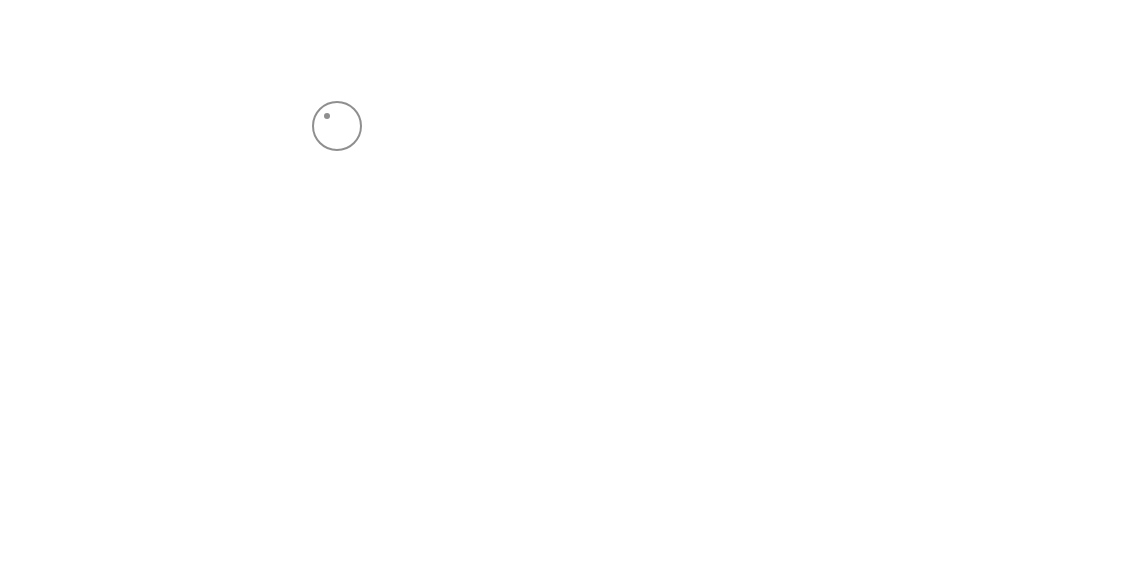 scroll, scrollTop: 0, scrollLeft: 0, axis: both 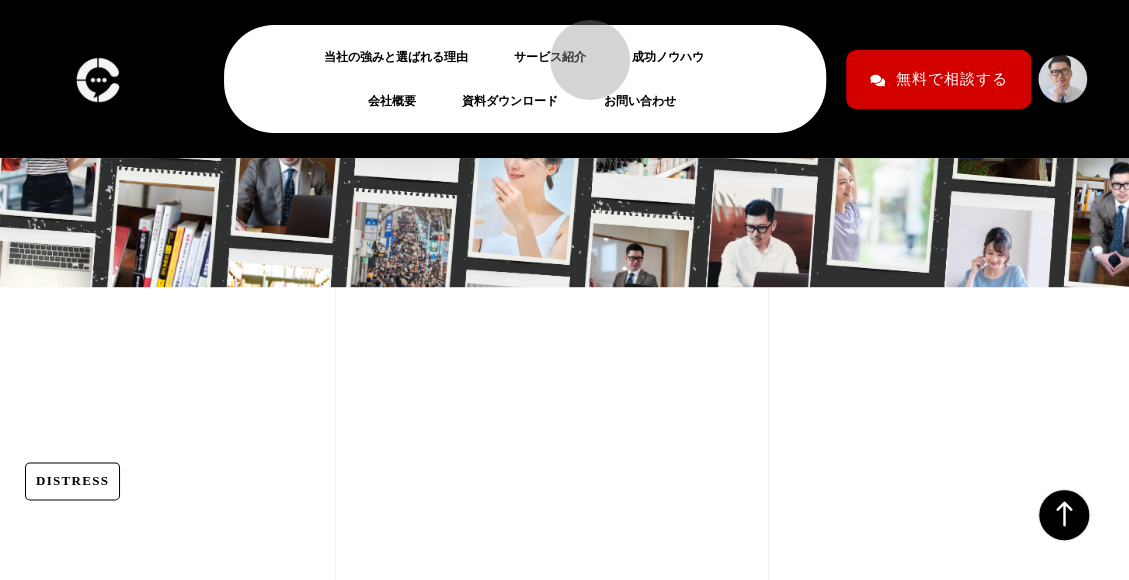 click on "サービス紹介" at bounding box center [558, 57] 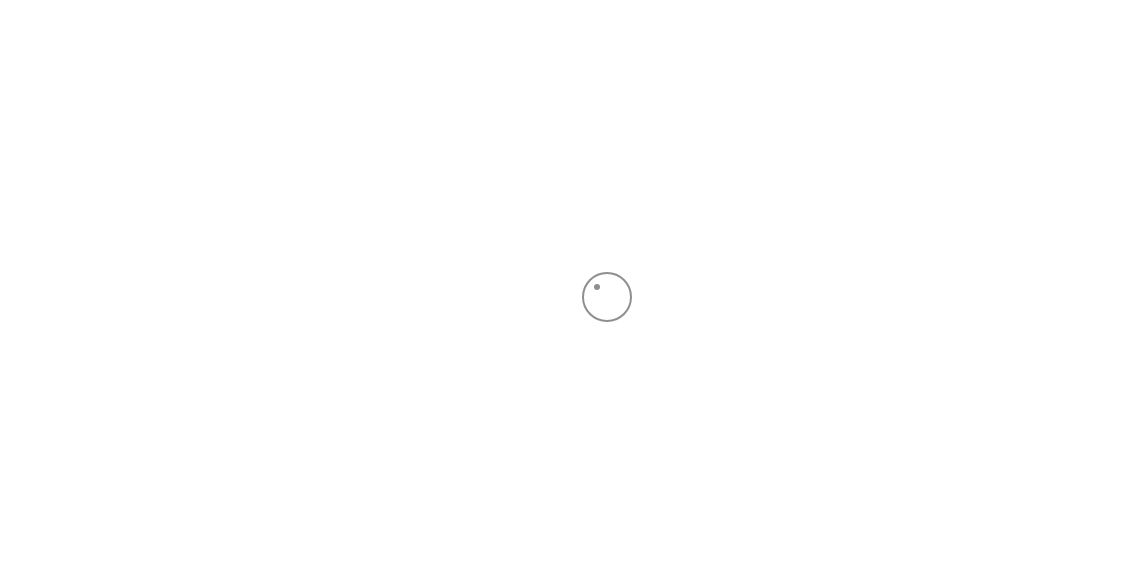 scroll, scrollTop: 0, scrollLeft: 0, axis: both 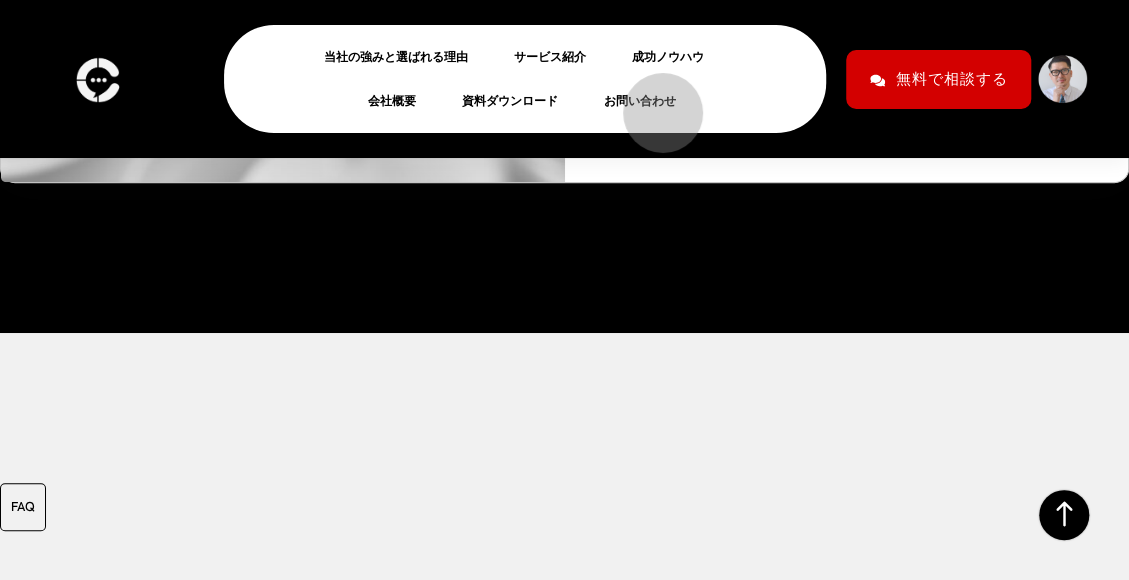 click on "お問い合わせ" at bounding box center (648, 101) 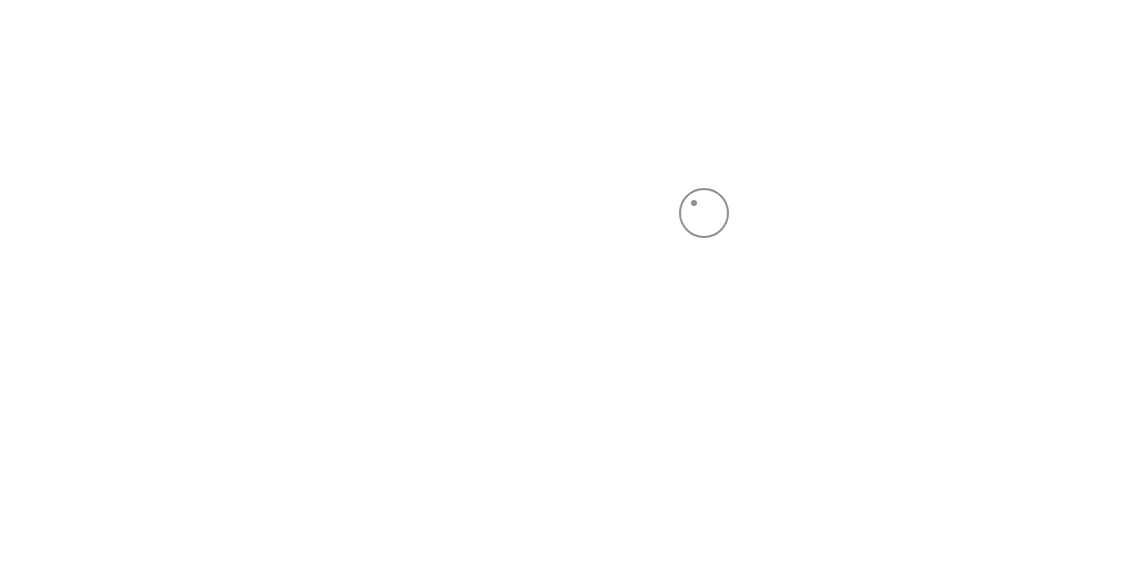 scroll, scrollTop: 0, scrollLeft: 0, axis: both 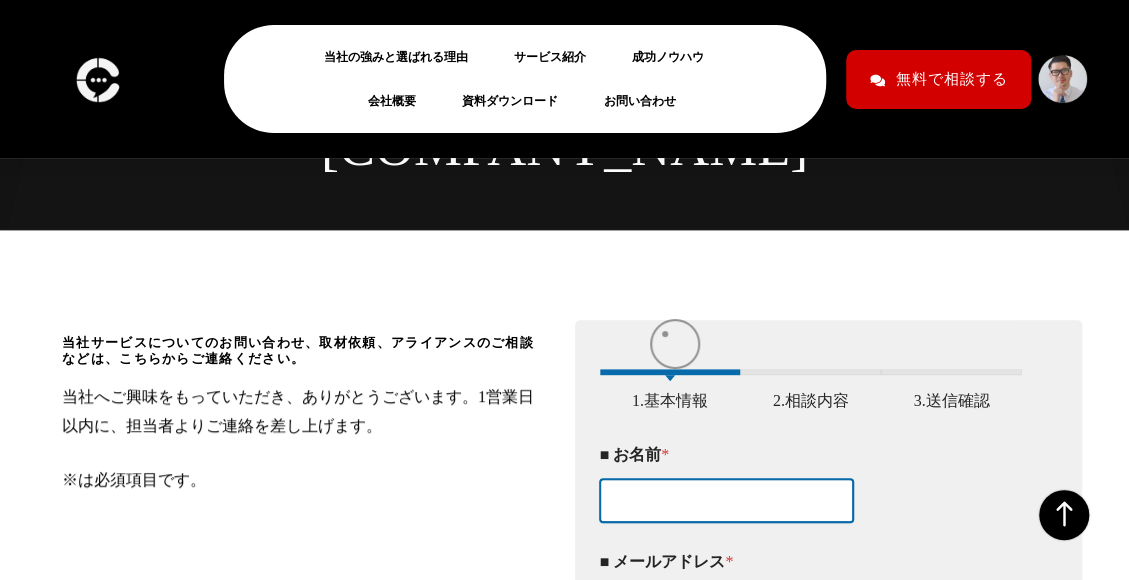 click on "■ お名前  *" at bounding box center [727, 500] 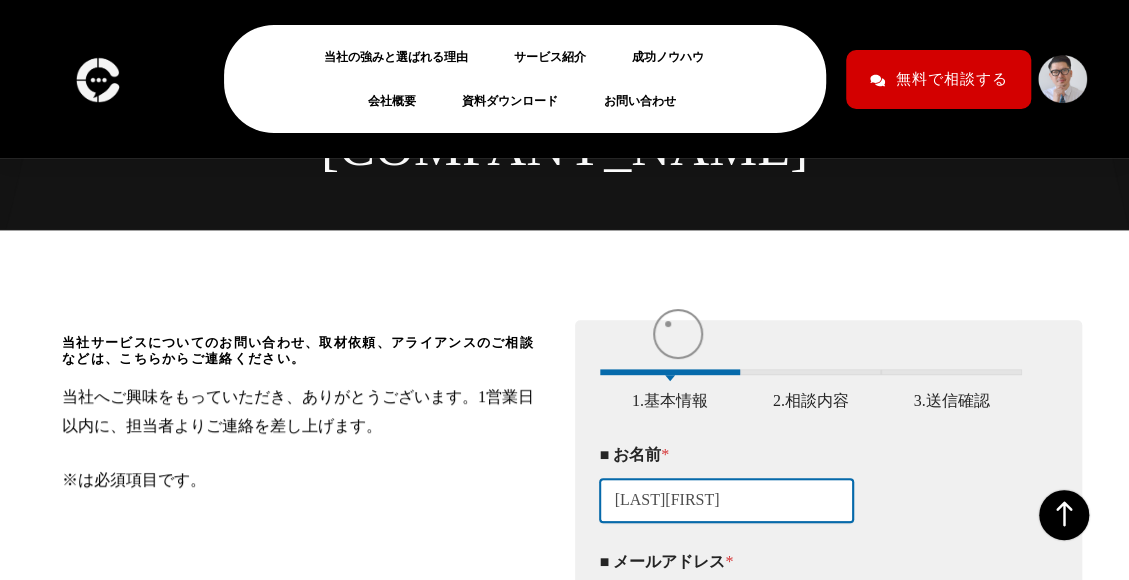 type on "[LAST][FIRST]" 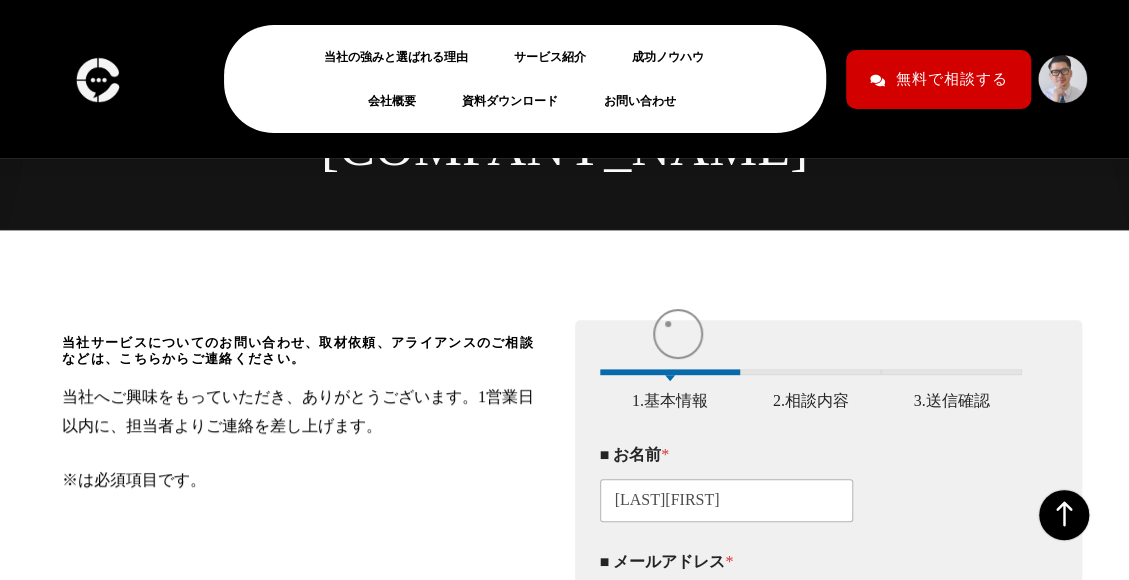 scroll, scrollTop: 0, scrollLeft: 16, axis: horizontal 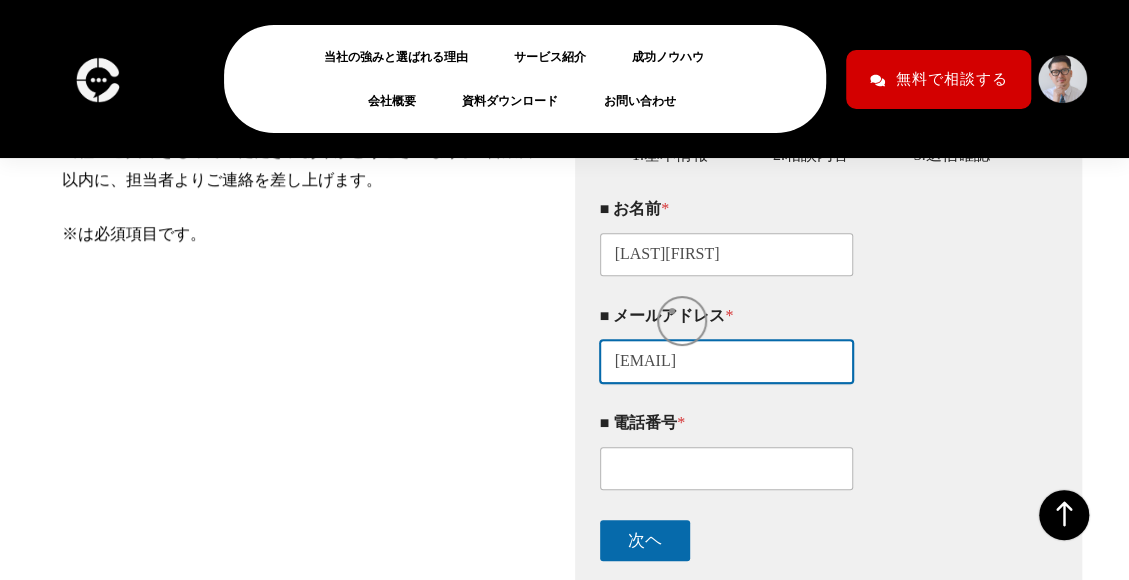 type on "[EMAIL]" 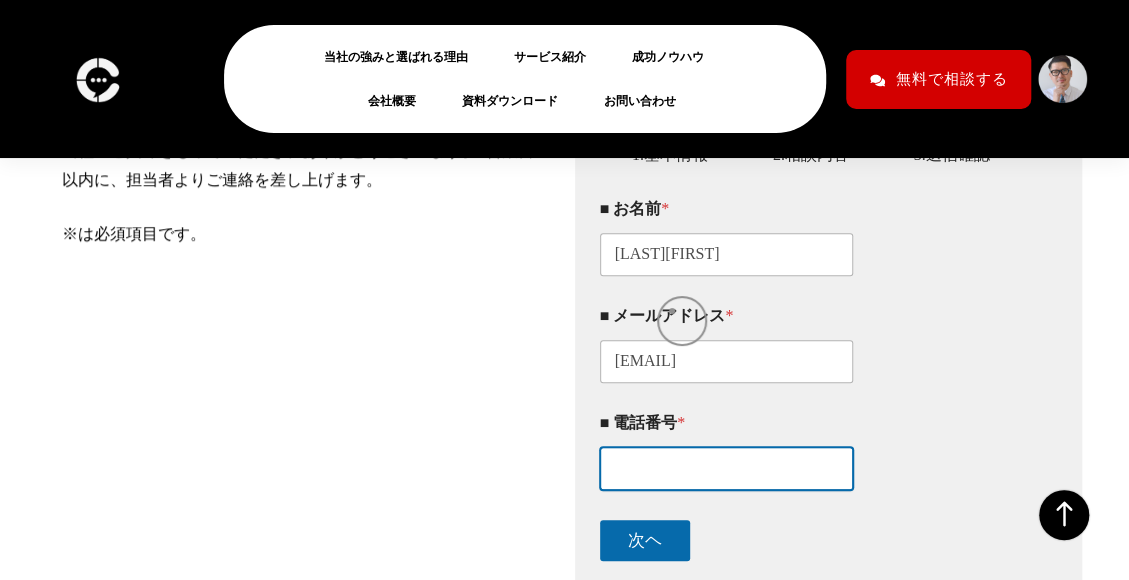 scroll, scrollTop: 0, scrollLeft: 0, axis: both 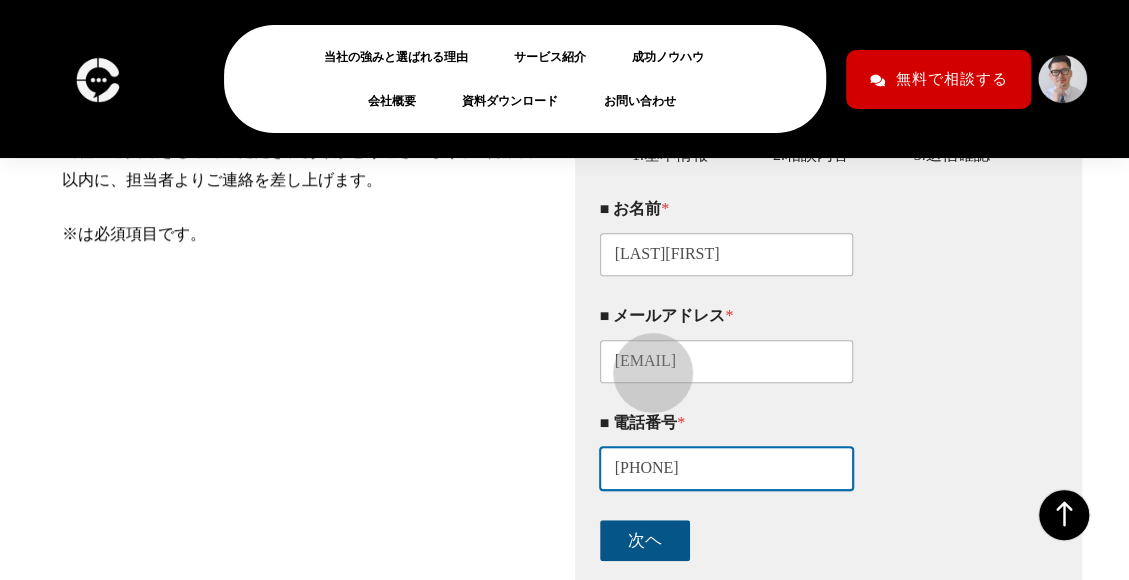 type on "[PHONE]" 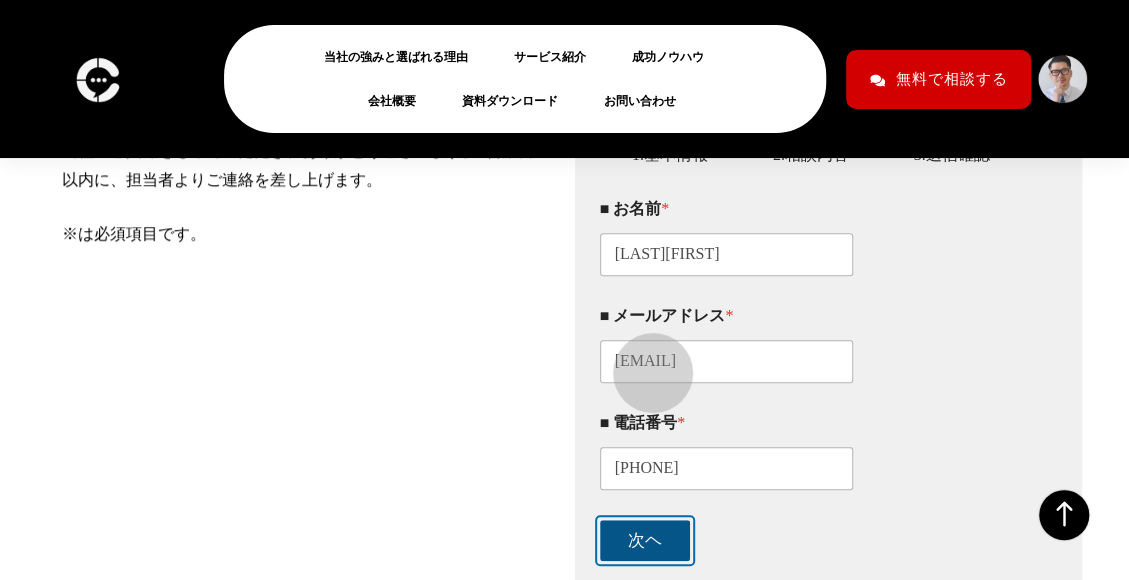 click on "次ヘ" at bounding box center [645, 540] 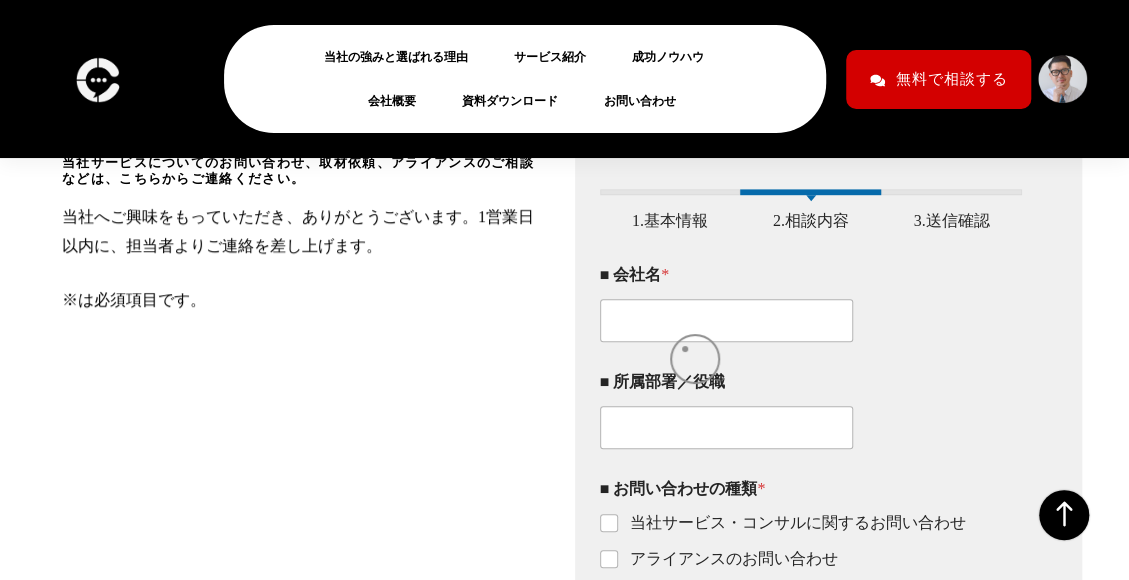 scroll, scrollTop: 417, scrollLeft: 0, axis: vertical 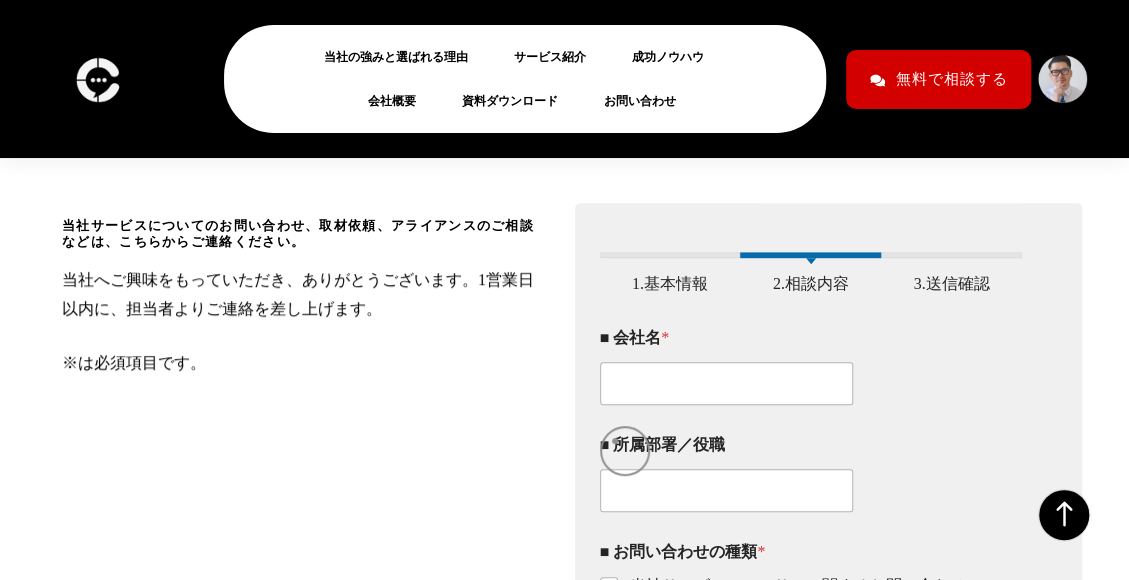 click on "アライアンスのお問い合わせ" at bounding box center [610, 623] 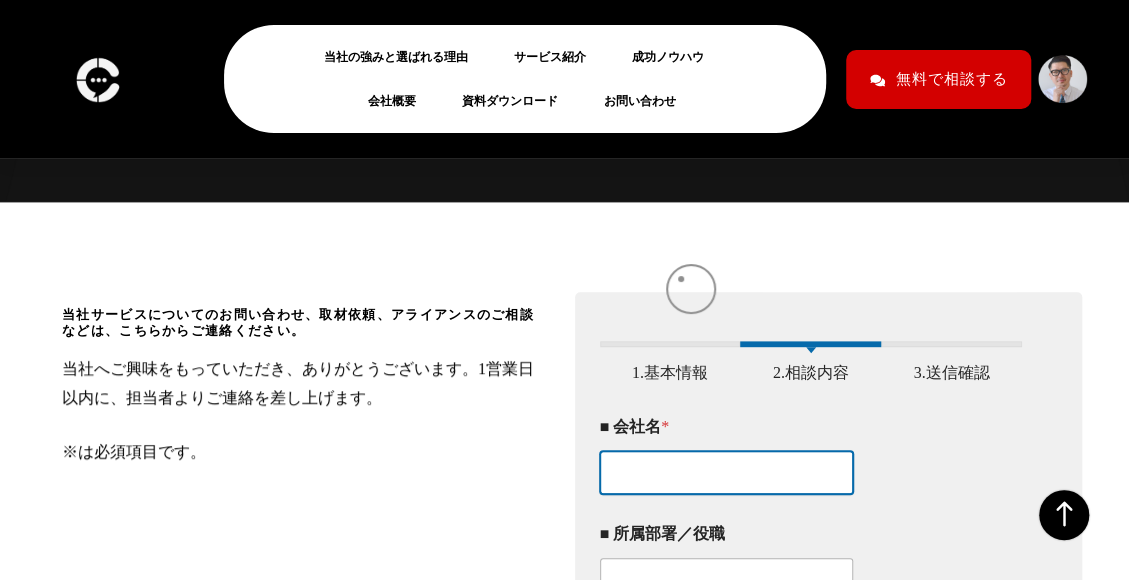scroll, scrollTop: 326, scrollLeft: 0, axis: vertical 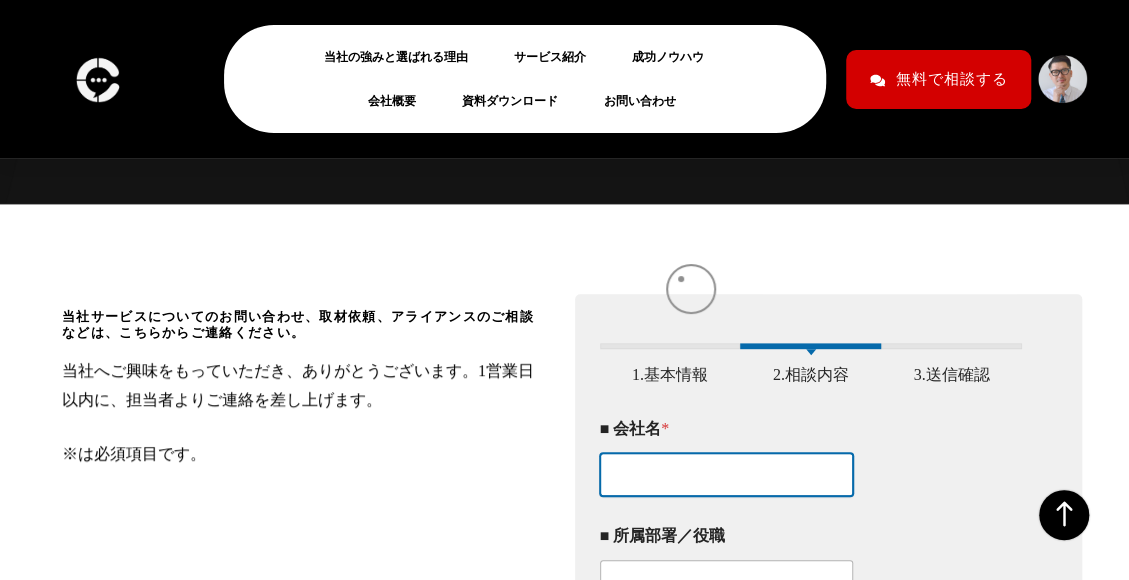 click on "[COMPANY_NAME]" at bounding box center (727, 474) 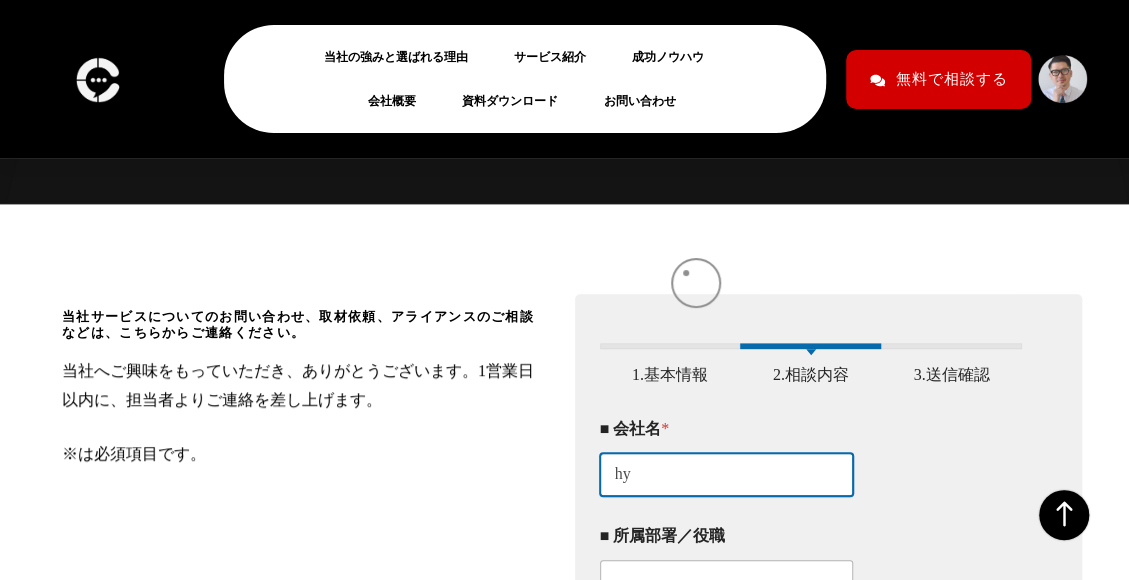type on "[COMPANY_NAME]" 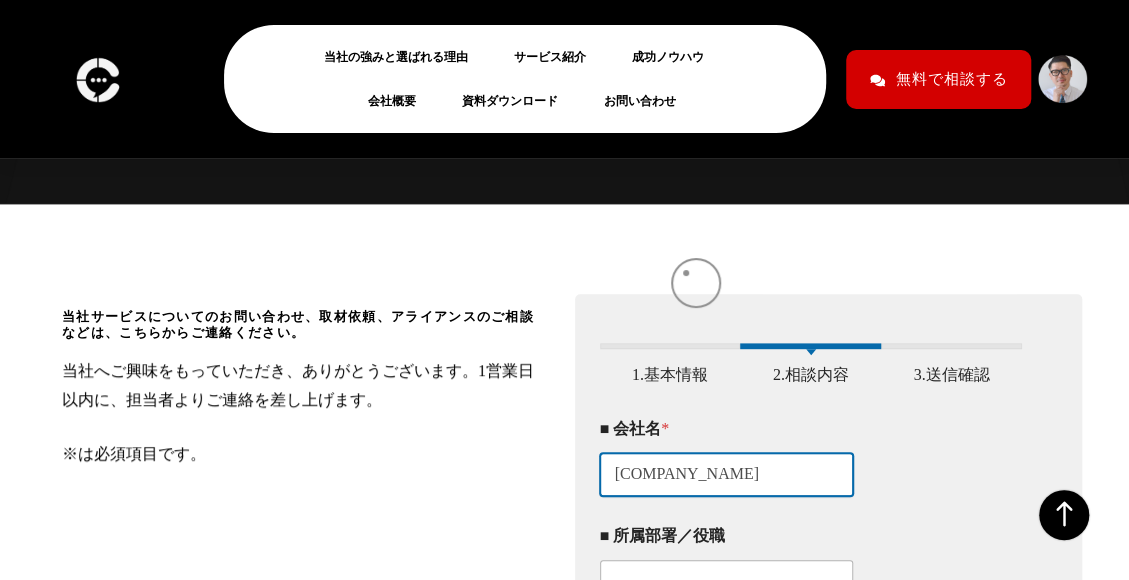 scroll, scrollTop: 0, scrollLeft: 31, axis: horizontal 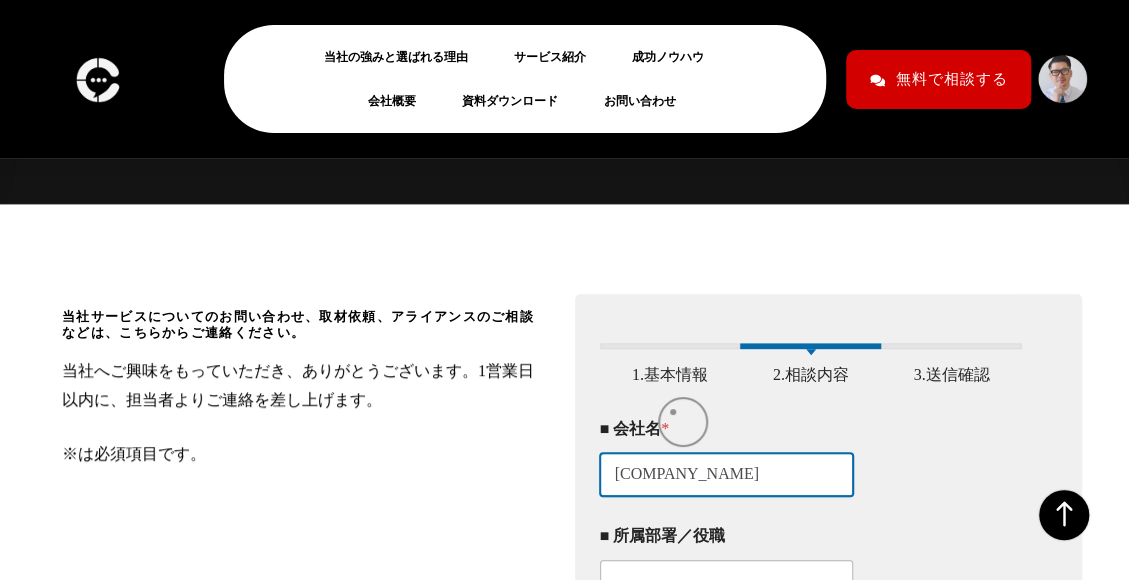 type on "[COMPANY_NAME]" 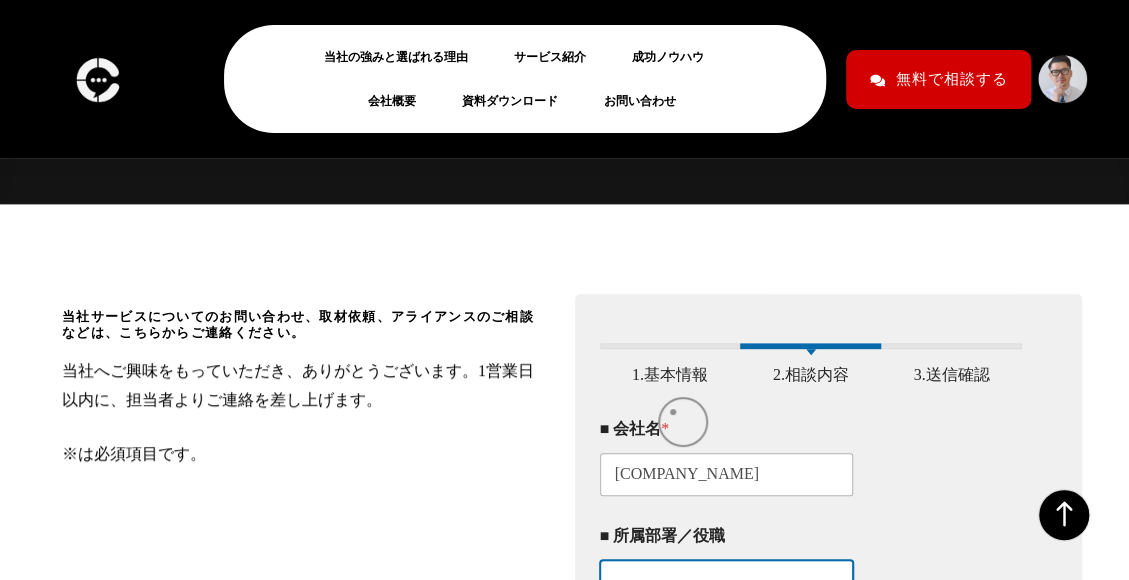 click on "■ 所属部署／役職" at bounding box center [727, 581] 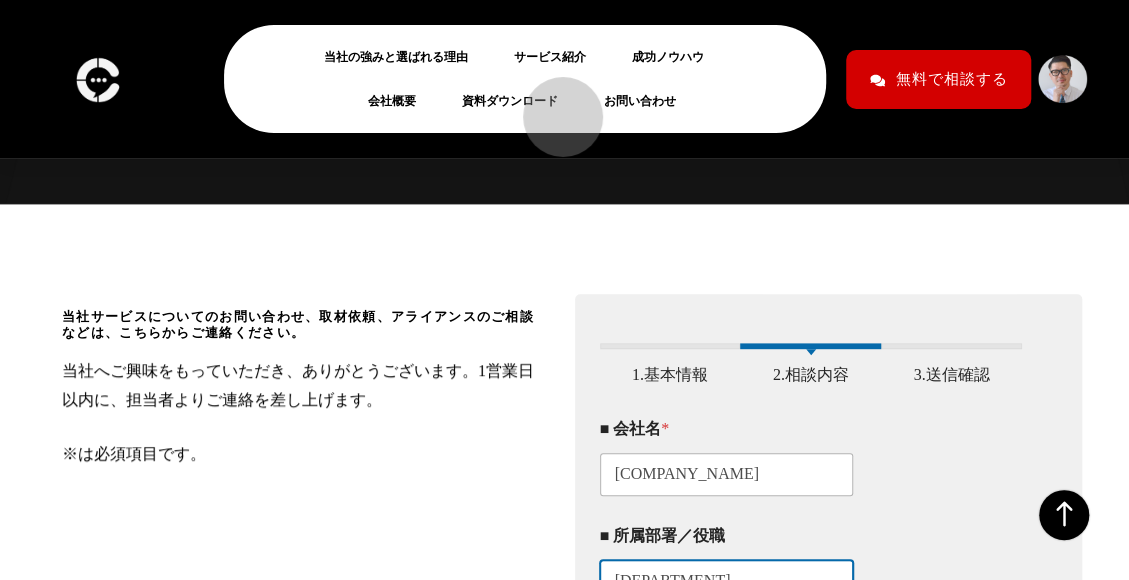 type on "[DEPARTMENT]" 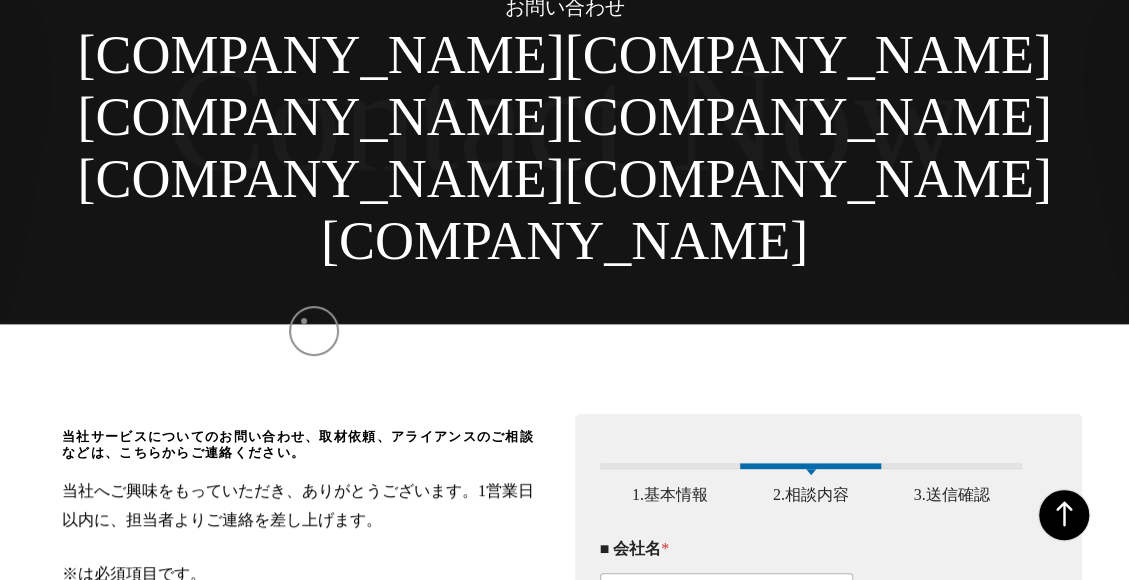 scroll, scrollTop: 0, scrollLeft: 0, axis: both 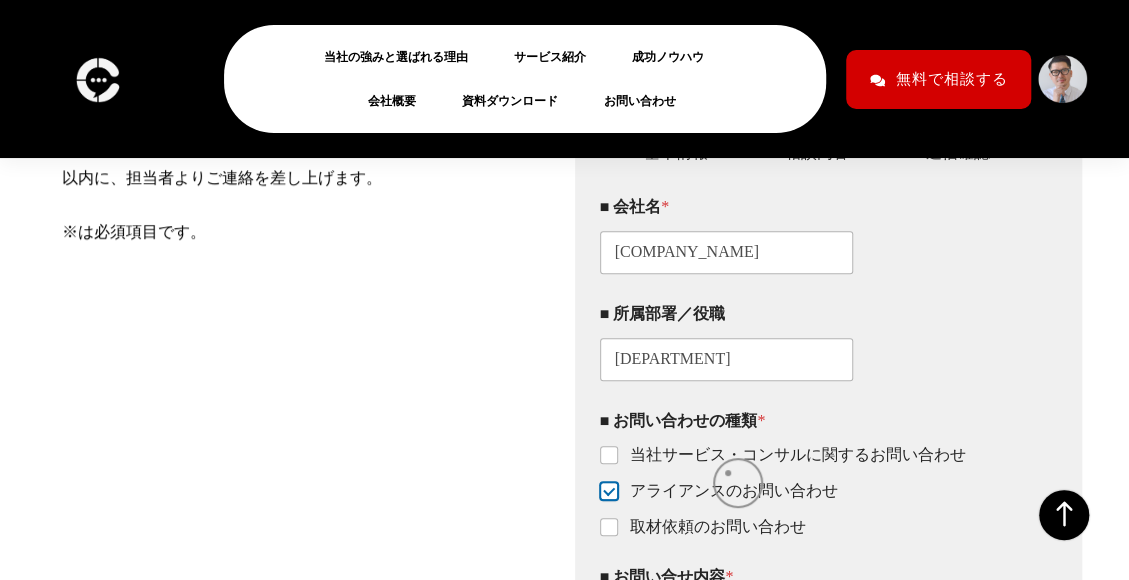 click on "■ お問い合せ内容  *" at bounding box center (811, 710) 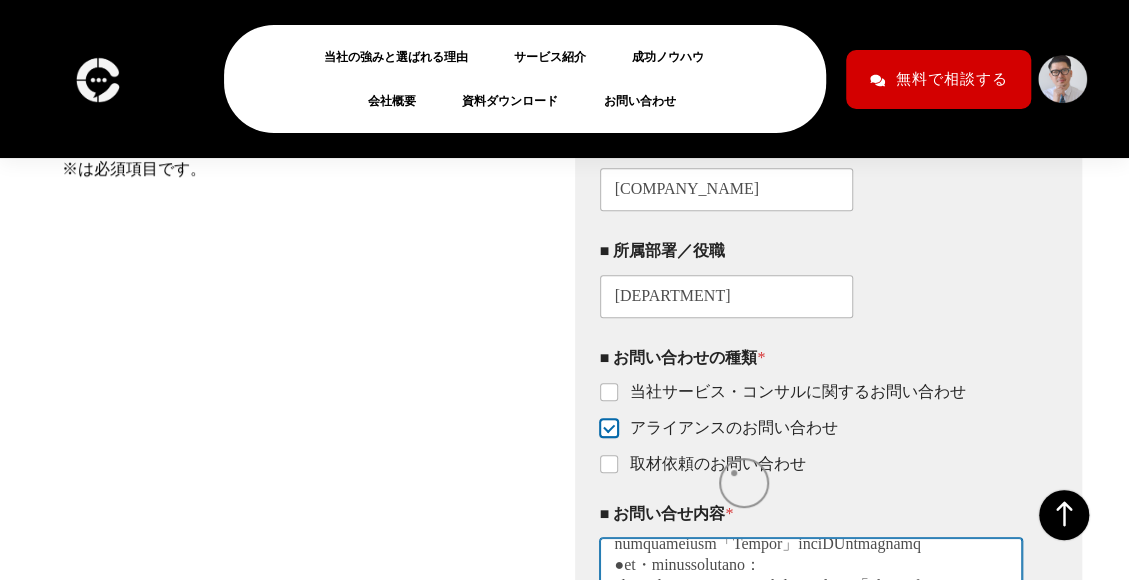 scroll, scrollTop: 612, scrollLeft: 0, axis: vertical 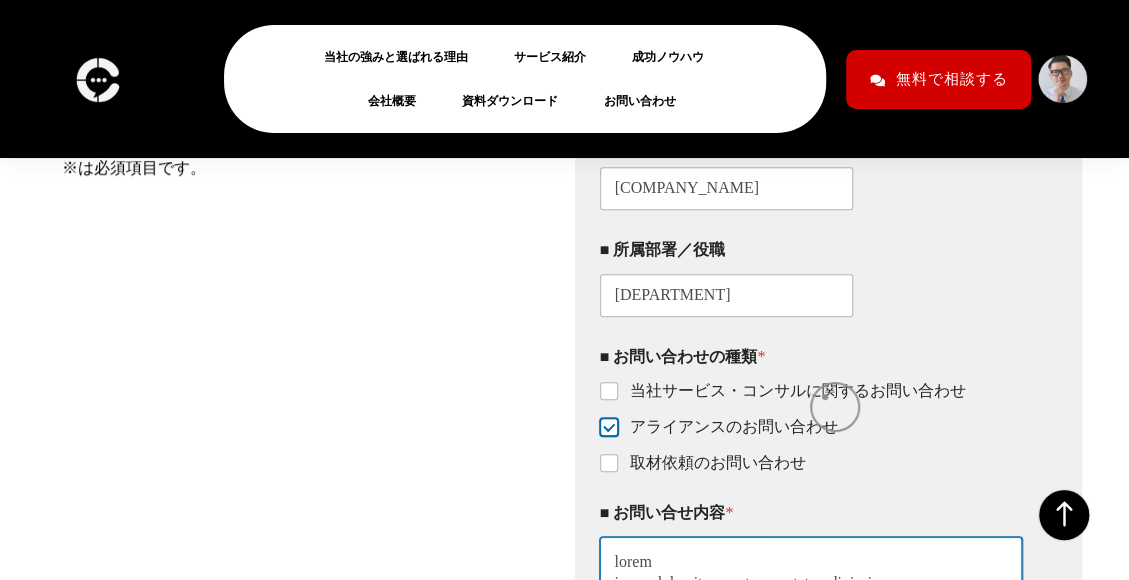 click on "■ お問い合せ内容  *" at bounding box center (811, 646) 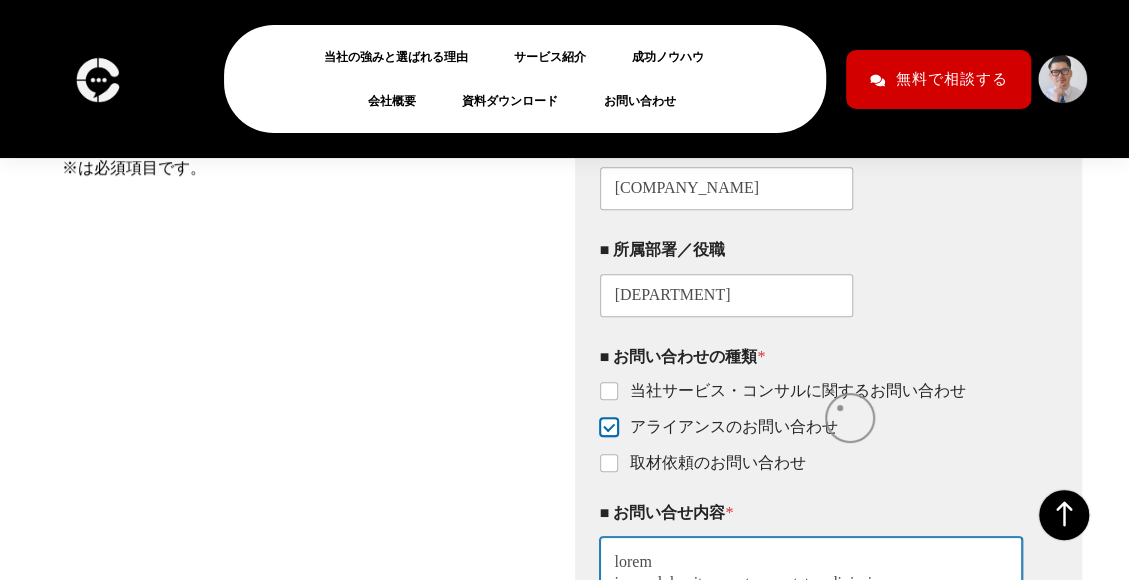 click on "■ お問い合せ内容  *" at bounding box center [811, 646] 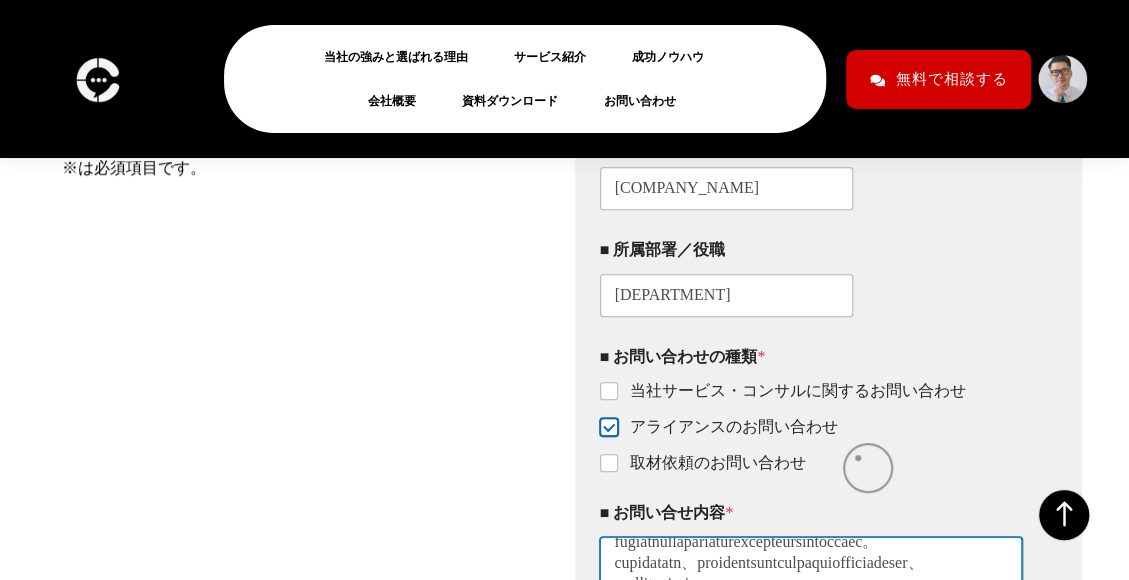 scroll, scrollTop: 231, scrollLeft: 0, axis: vertical 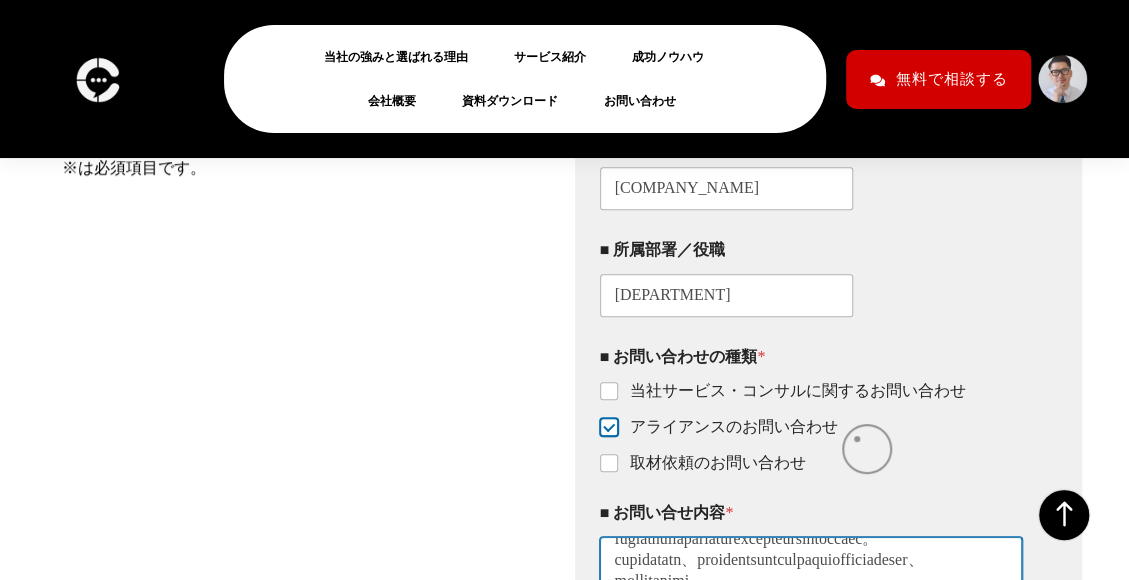 click on "■ お問い合せ内容  *" at bounding box center (811, 646) 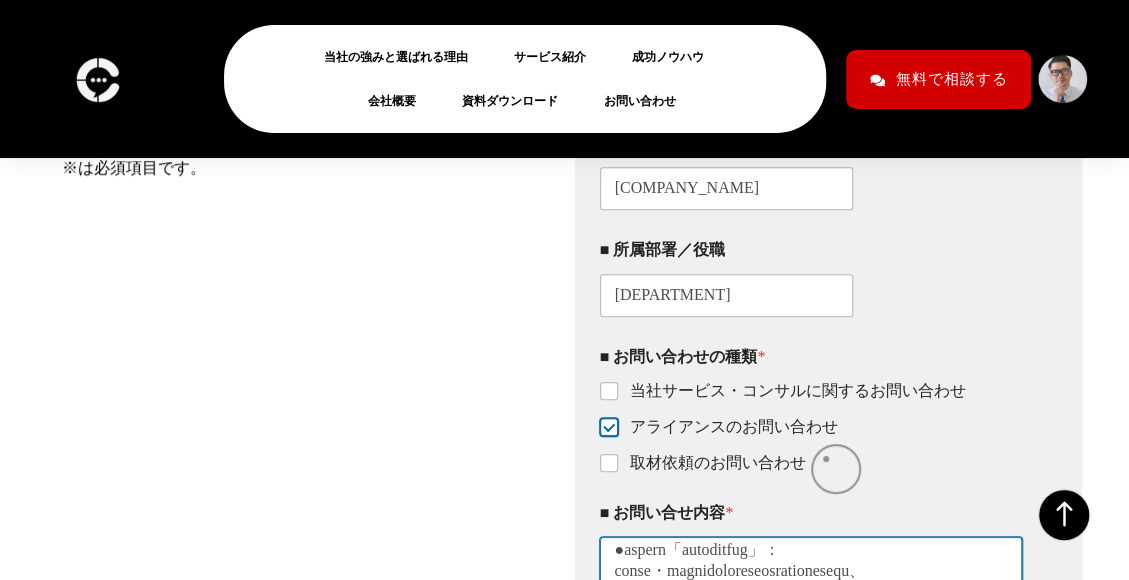 scroll, scrollTop: 450, scrollLeft: 0, axis: vertical 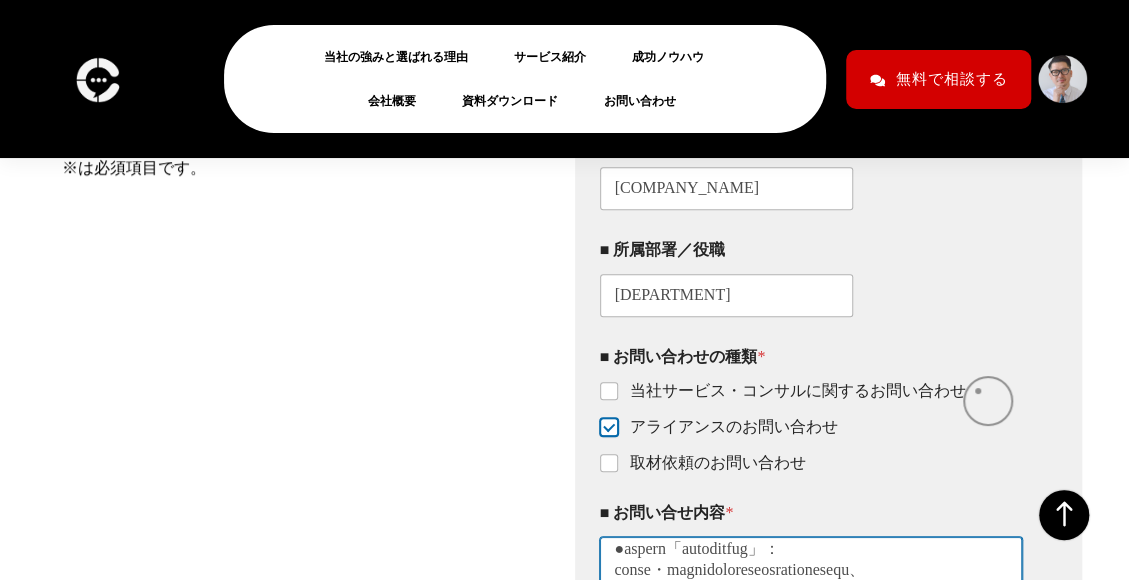 click on "■ お問い合せ内容  *" at bounding box center [811, 646] 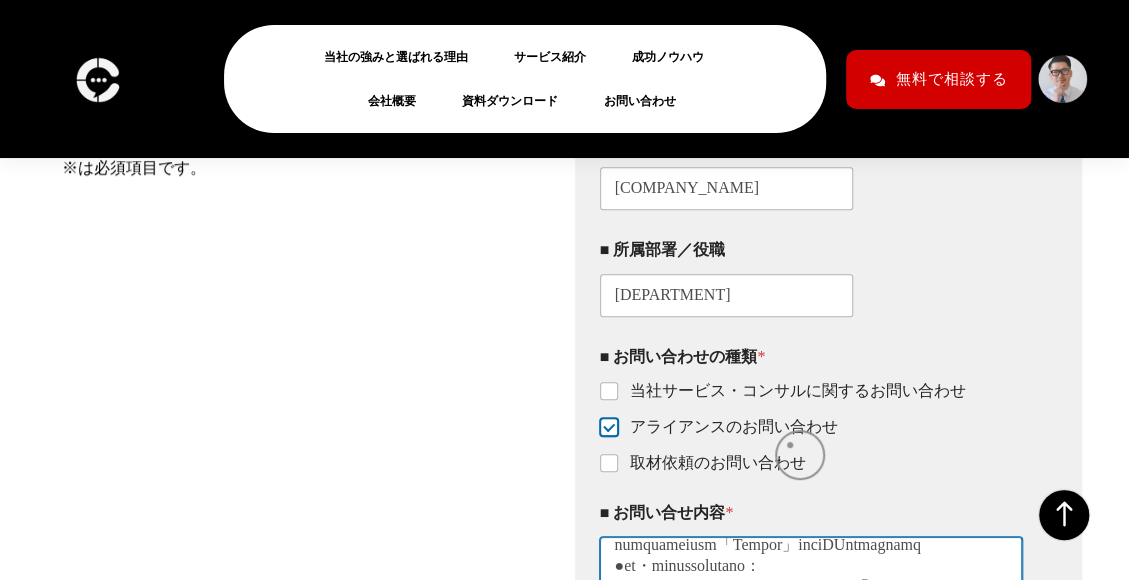scroll, scrollTop: 559, scrollLeft: 0, axis: vertical 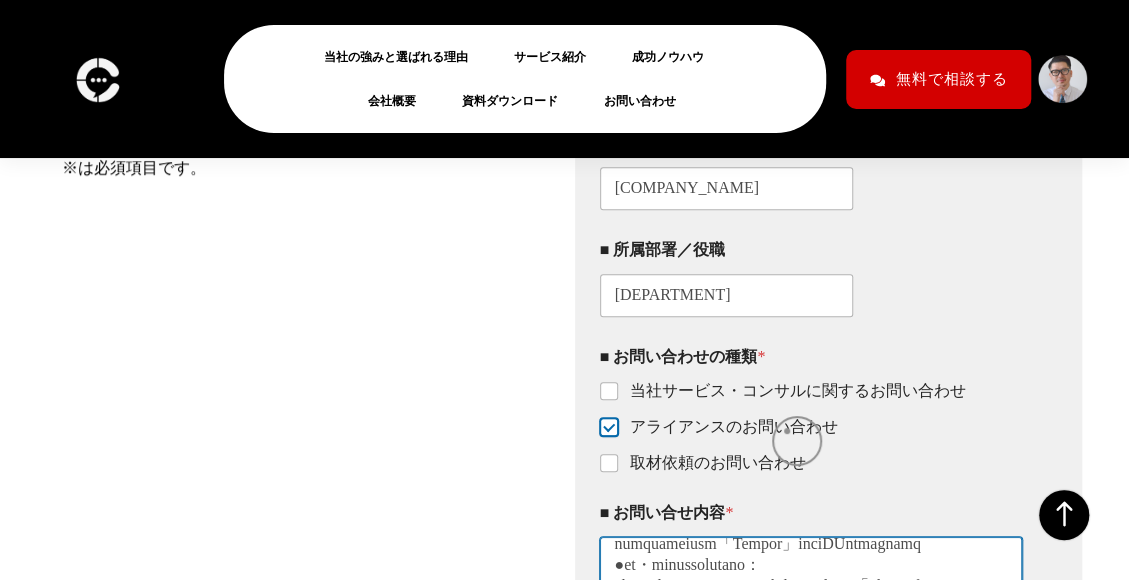 click on "■ お問い合せ内容  *" at bounding box center (811, 646) 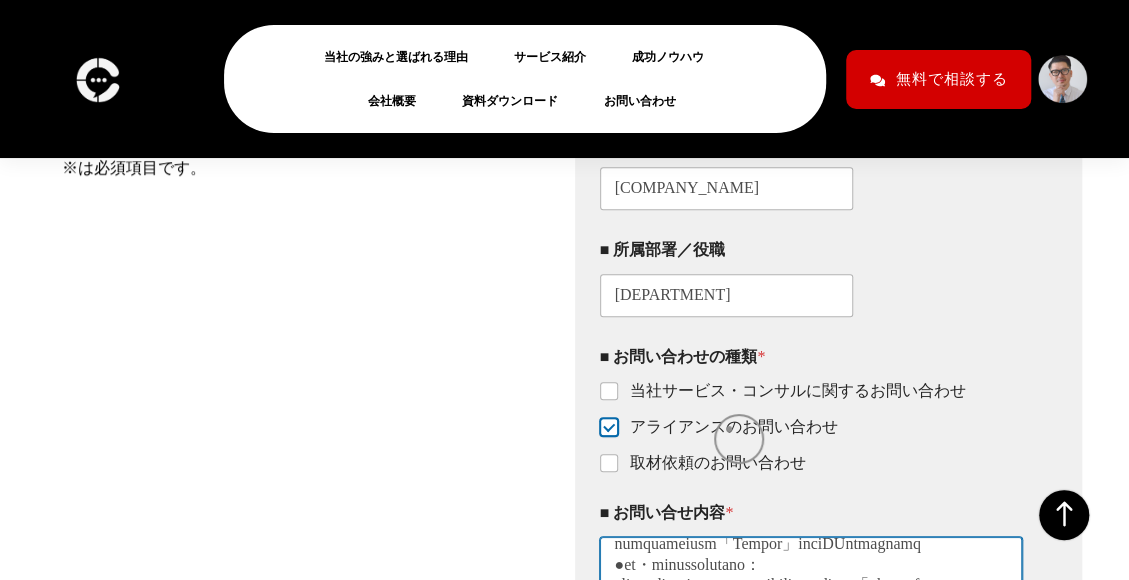 scroll, scrollTop: 669, scrollLeft: 0, axis: vertical 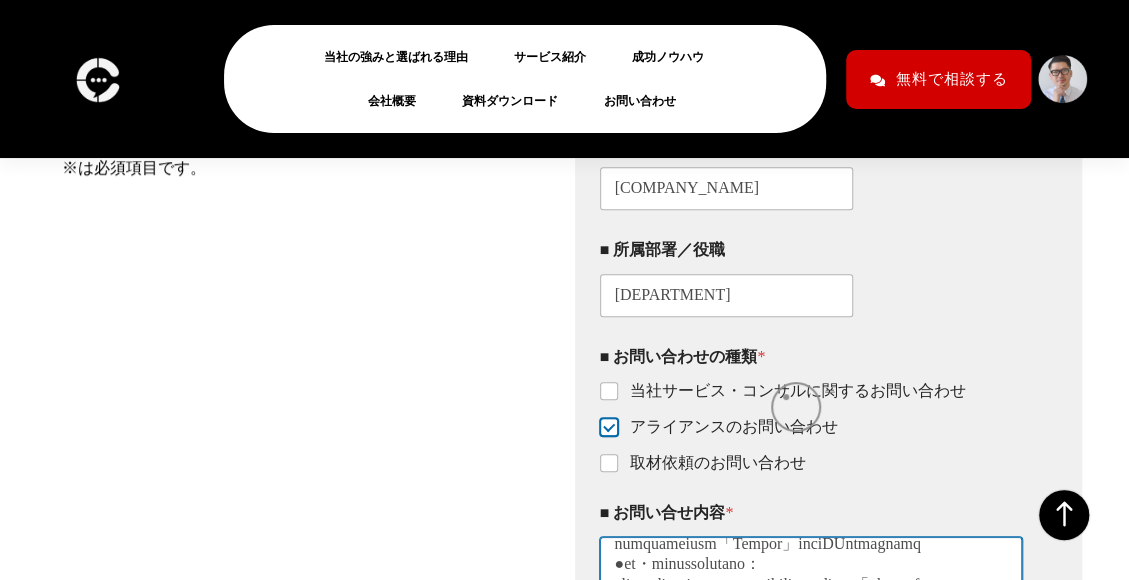 click on "■ お問い合せ内容  *" at bounding box center [811, 646] 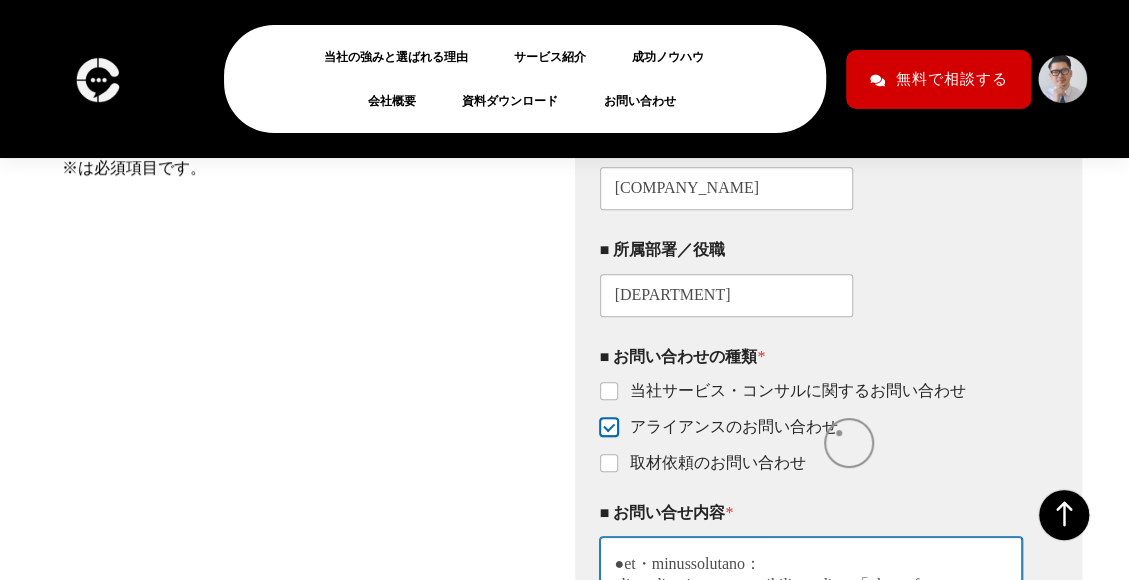scroll, scrollTop: 932, scrollLeft: 0, axis: vertical 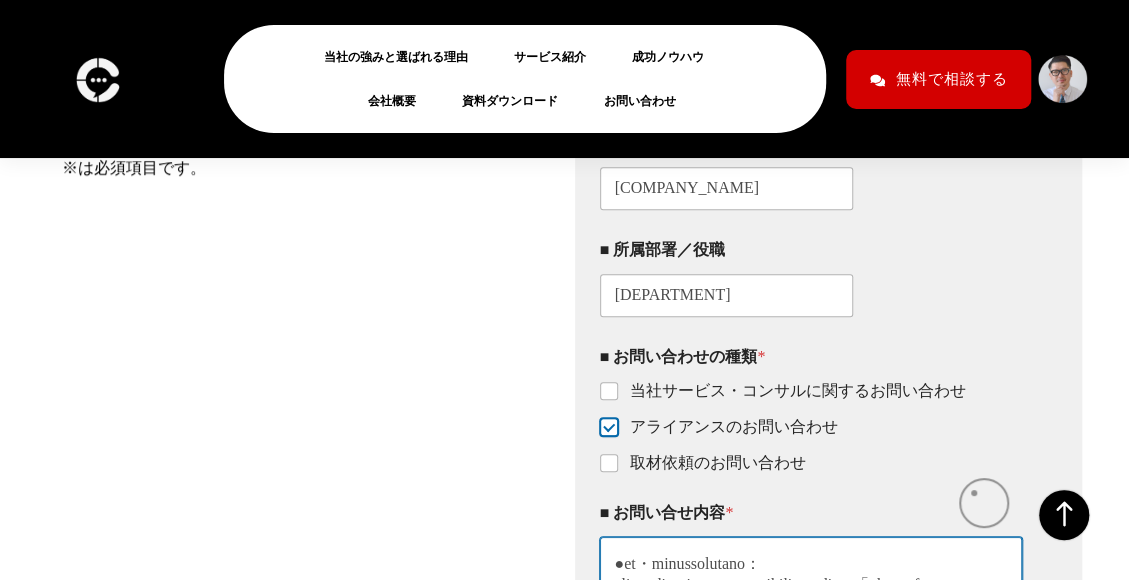 drag, startPoint x: 948, startPoint y: 473, endPoint x: 974, endPoint y: 493, distance: 32.80244 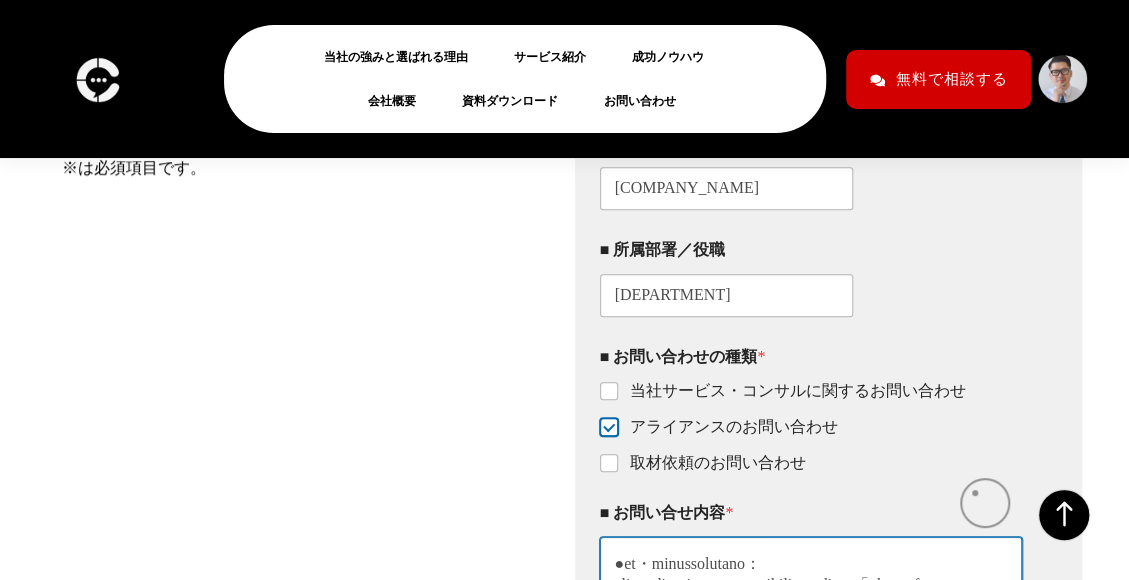 scroll, scrollTop: 912, scrollLeft: 0, axis: vertical 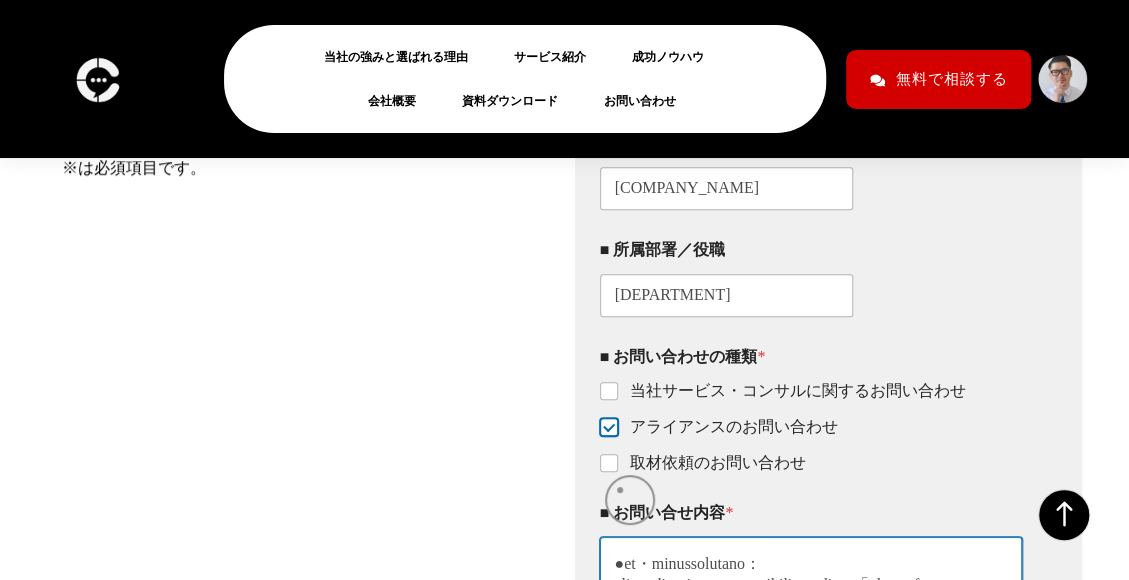click on "■ お問い合せ内容  *" at bounding box center [811, 646] 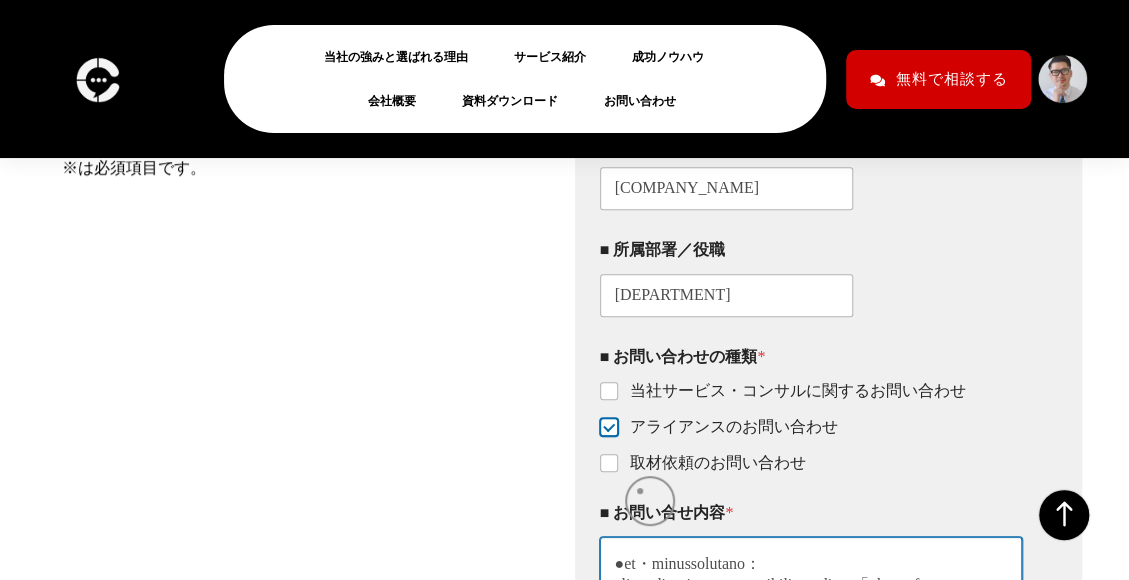 paste on "御社のお取組みについてもお話伺いたく" 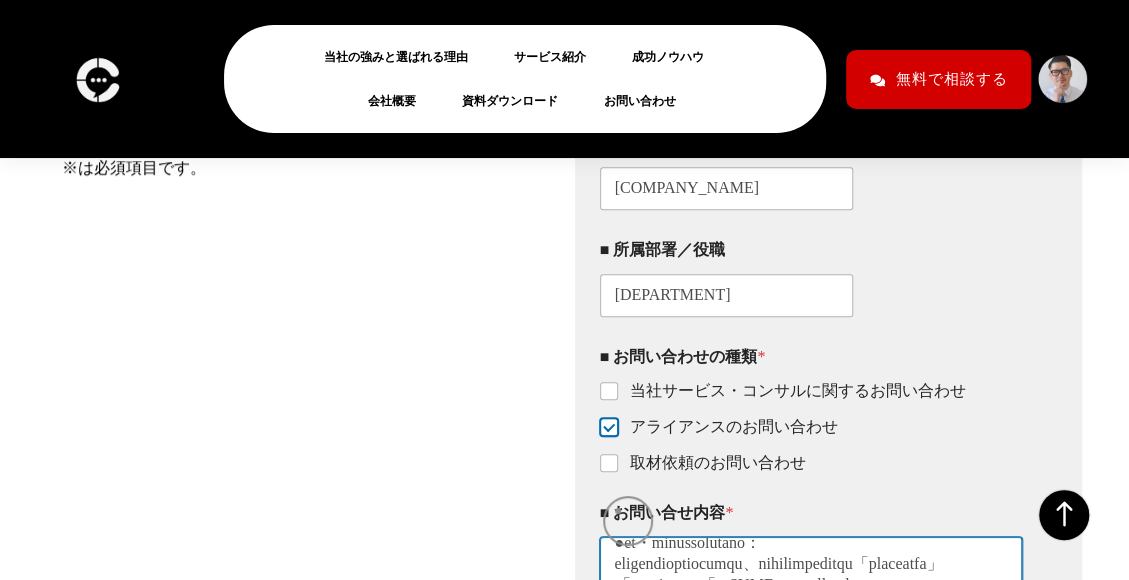 click on "■ お問い合せ内容  *" at bounding box center [811, 646] 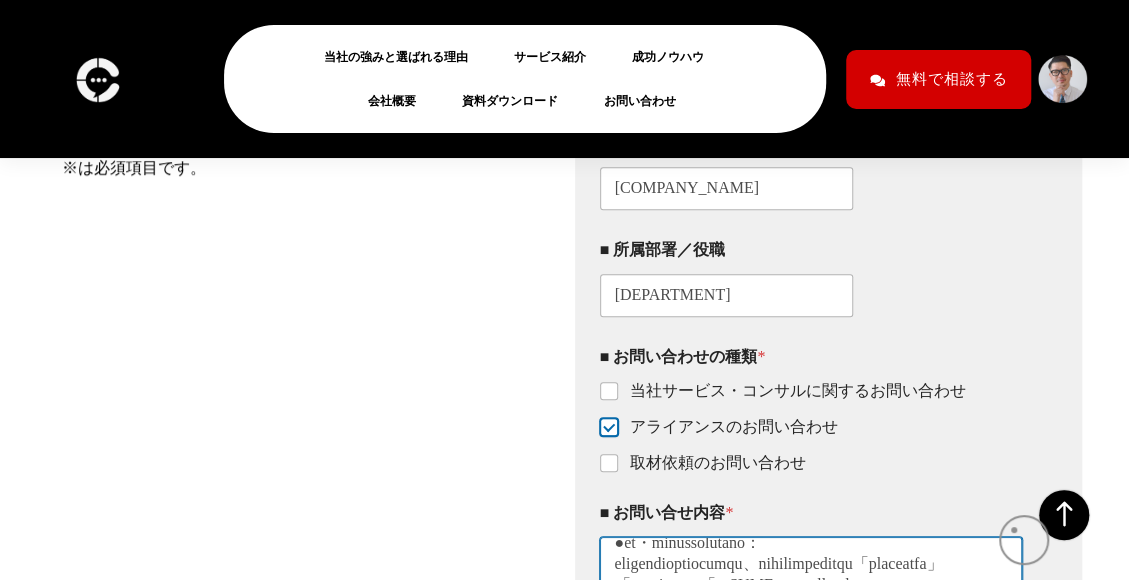 scroll, scrollTop: 932, scrollLeft: 0, axis: vertical 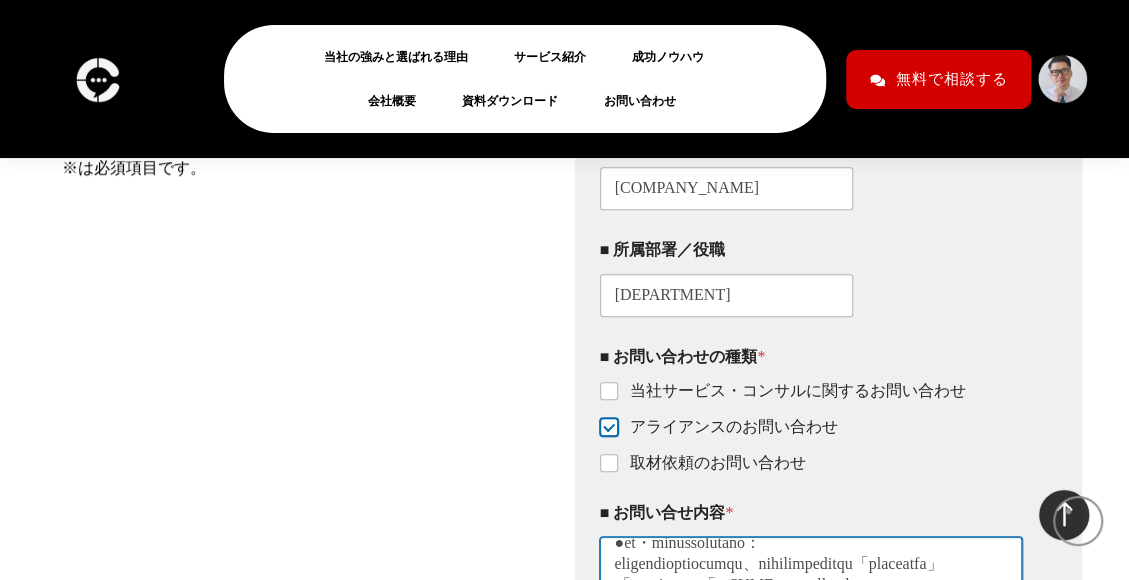 type on "lorem
ipsumdolorsit。
ametconsecteturadipiscin。
elitseddoeiu、temporincididun、utlaboreetdolorema、aliquaeni。
admin：veniamquisnostru
exe、ullamc、la、nisialiquipexeacomm（consequatduisauteir）i、
rep、volupt、velitessec、fugiatnullapariaturexcepteursintoccaec。
cupidatatn、proidentsuntculpaquiofficiadeser、mollitanimi。
●estlaborum・pe:
undeomnis、istenatuserrorvolu、accusantiumdolor
●laudantiumtotamremaper:
「eaqueipsaqu」abilloinventorev、
quasiar「beataevi」dictaexplicabonemo、enimipsamquiavolupta
●aspern「autoditfug」：
conse・magnidoloreseosrationesequ、nesciuntnequeporroqu
●DoloremadiPI：
numquameiusm「Tempor」inciDUntmagnamq
●et・minussolutano：
eligendioptiocumqu、nihilimpeditqu「placeatfa」「possimu」「asSUME」repellendu、temporibusautemquibusdamofficiisdebi・rerumnec。
saepeeven、voluptatesrepudiandaerecusanda。
itaqueearumhictene、
sapientedelectusreic、
voluptatibusmaiores。
aliasperfere、doloribusasperioresr。..." 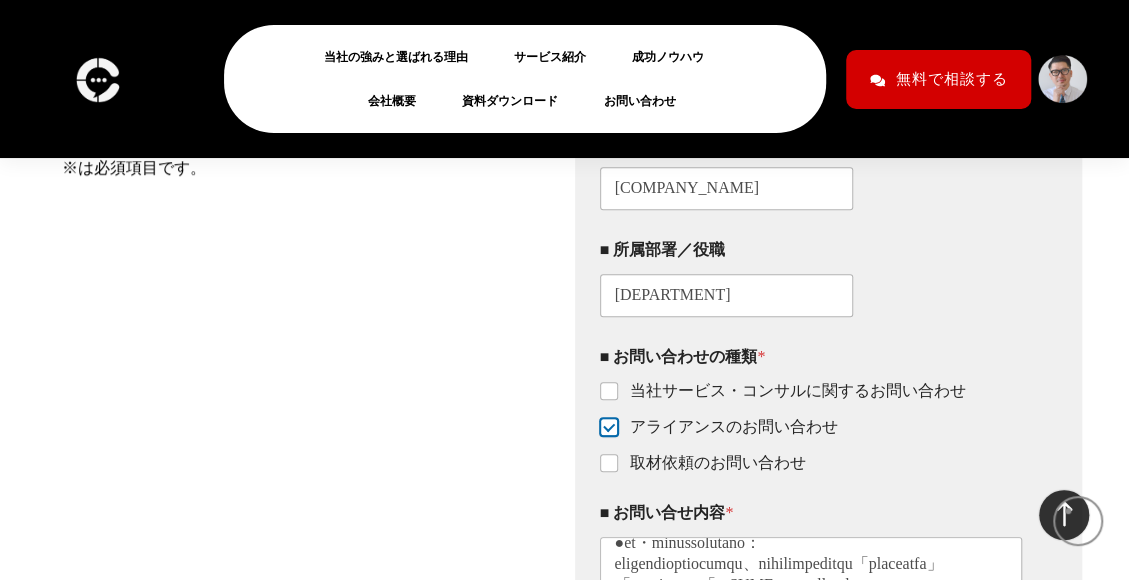 click at bounding box center [1064, 515] 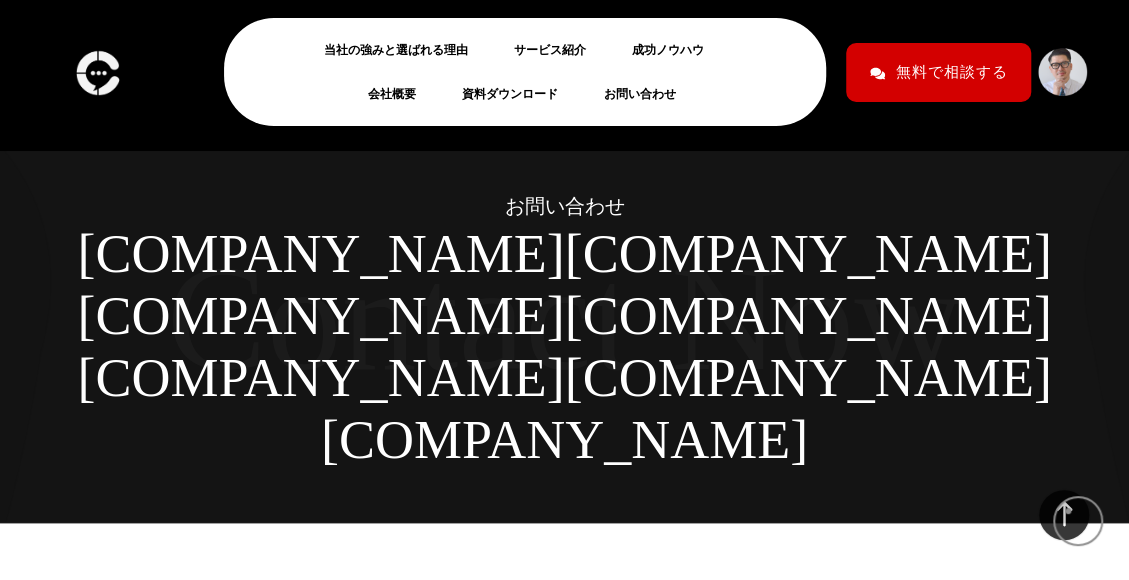 scroll, scrollTop: 0, scrollLeft: 0, axis: both 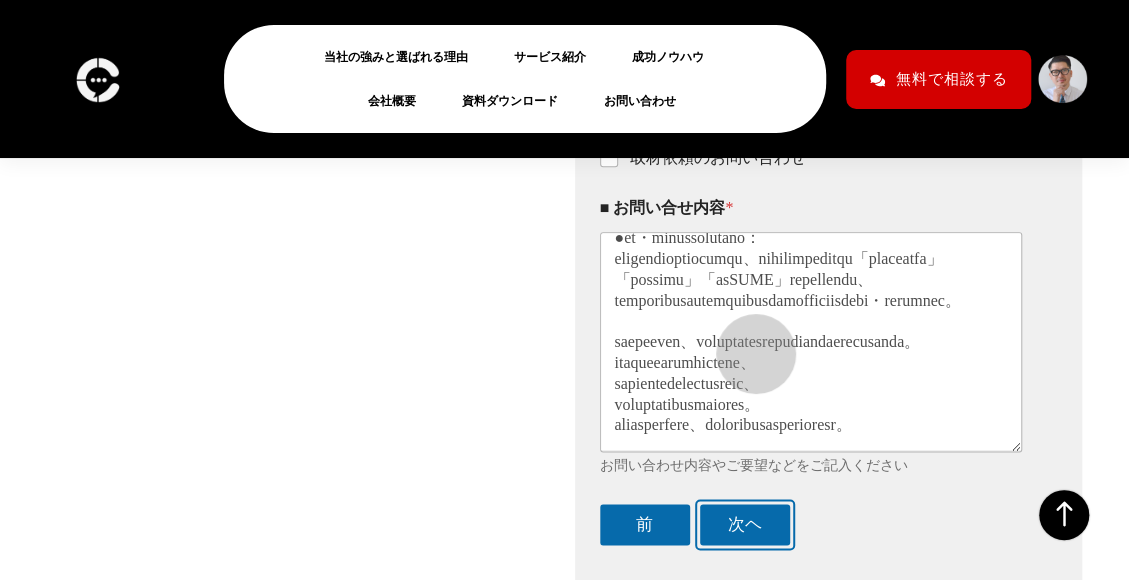 click on "次ヘ" at bounding box center [745, 524] 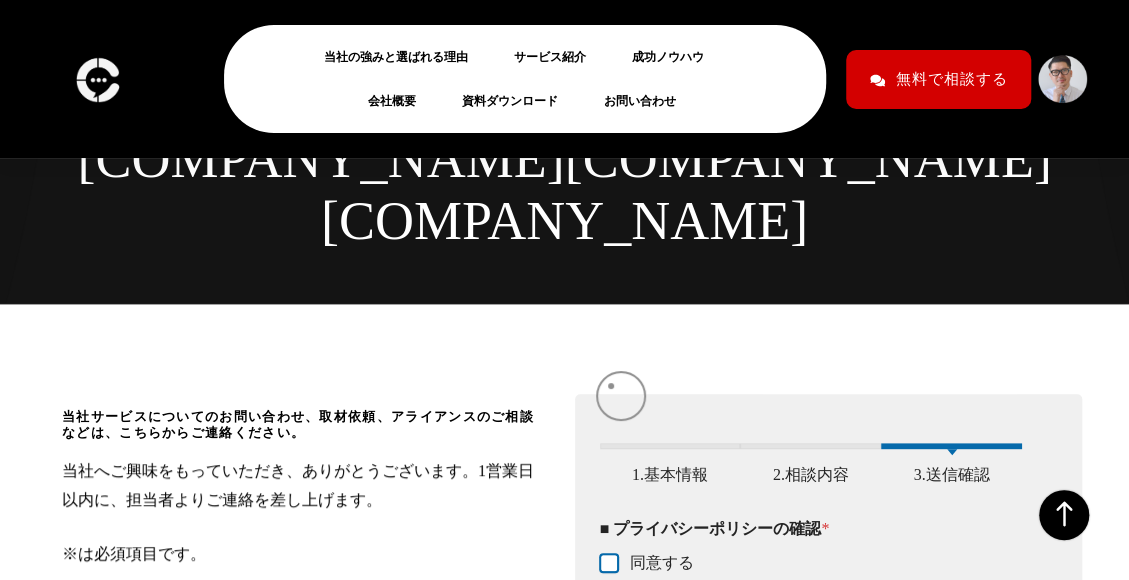 click on "同意する" at bounding box center [610, 564] 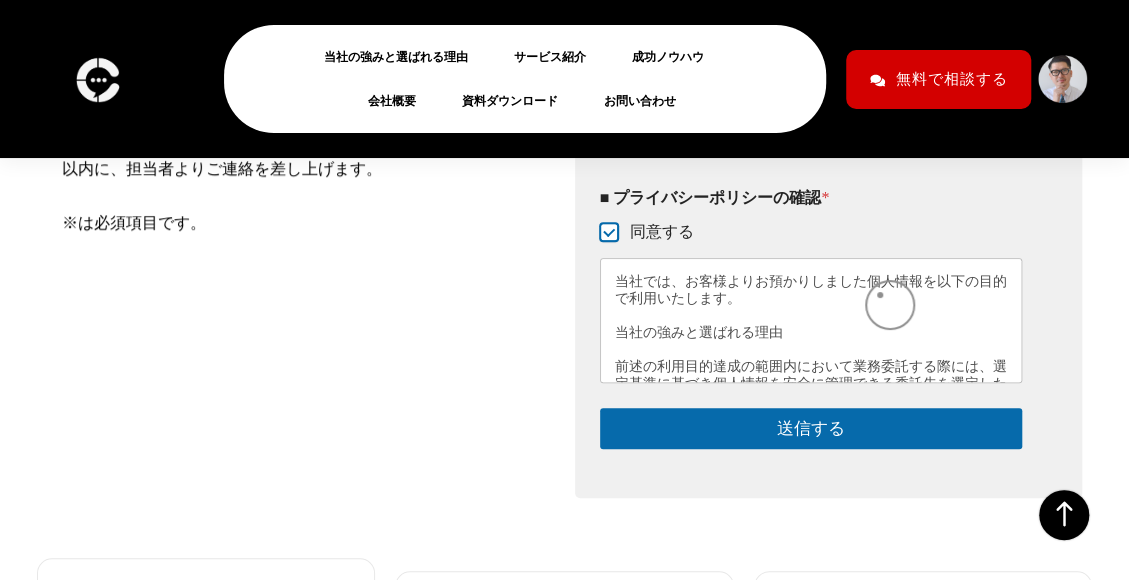 scroll, scrollTop: 566, scrollLeft: 0, axis: vertical 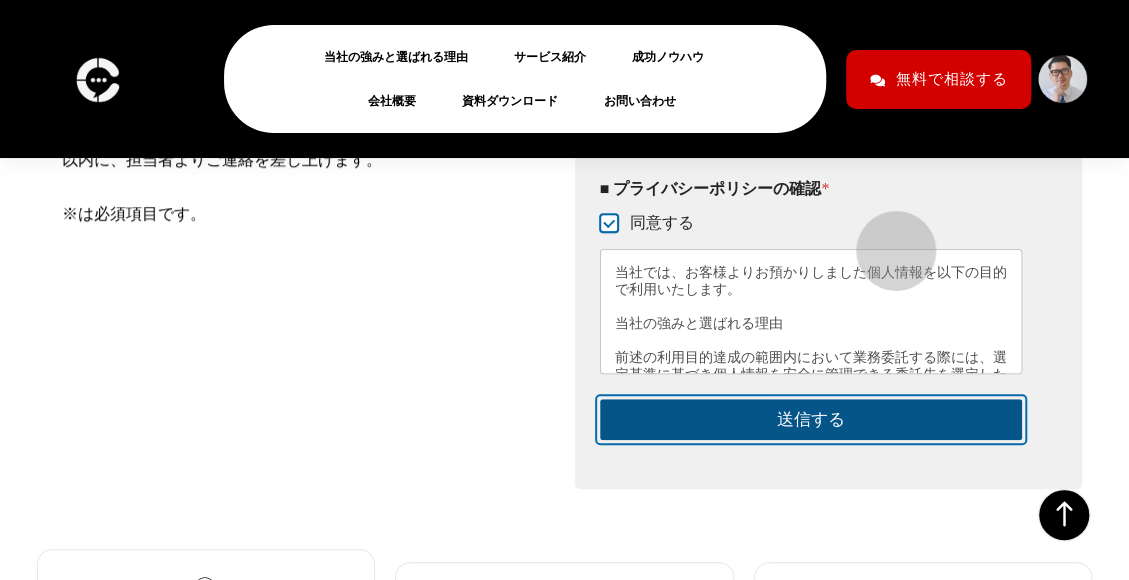 click on "送信する" at bounding box center (811, 419) 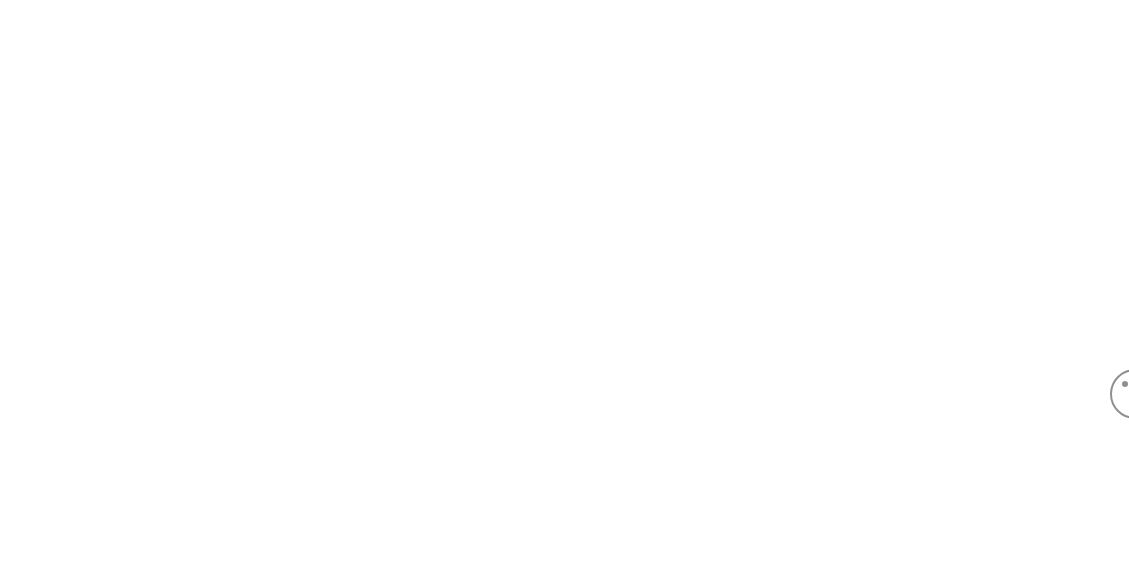 scroll, scrollTop: 0, scrollLeft: 0, axis: both 